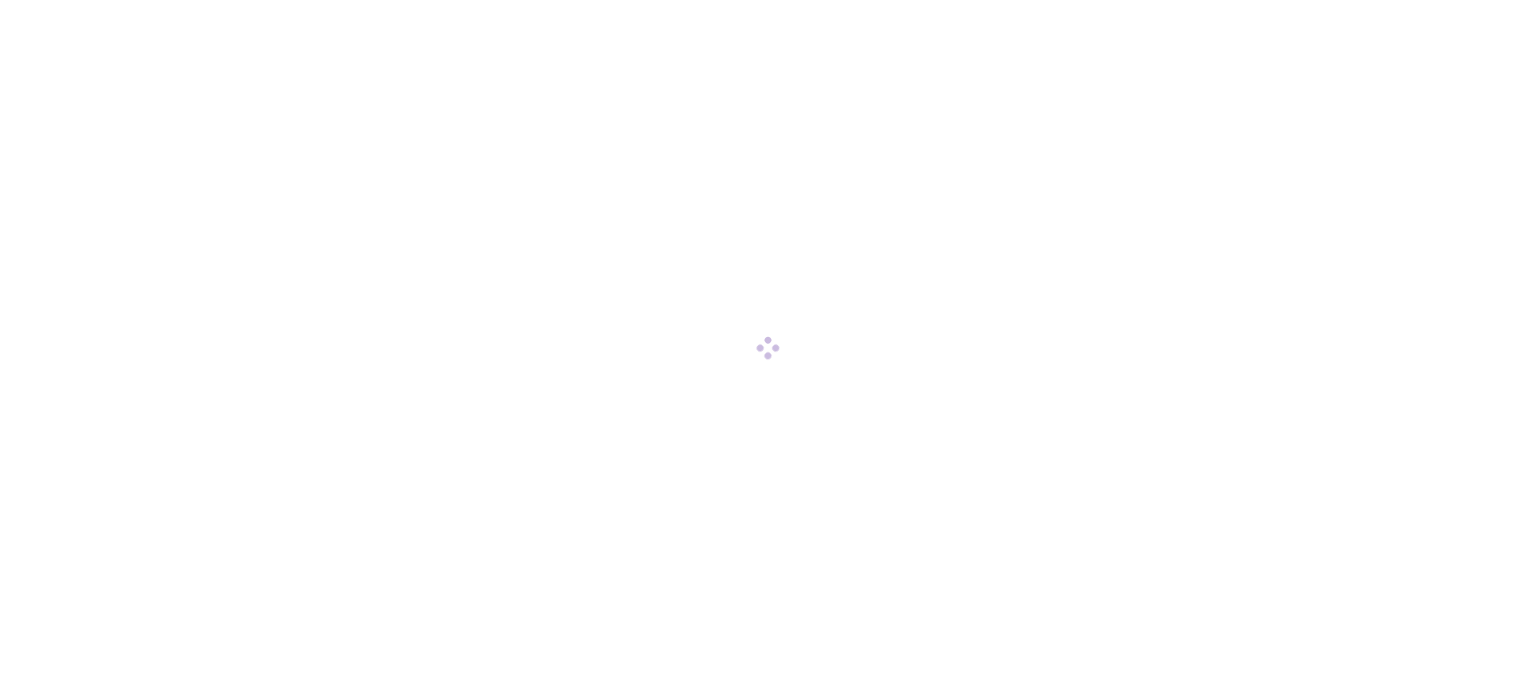 scroll, scrollTop: 0, scrollLeft: 0, axis: both 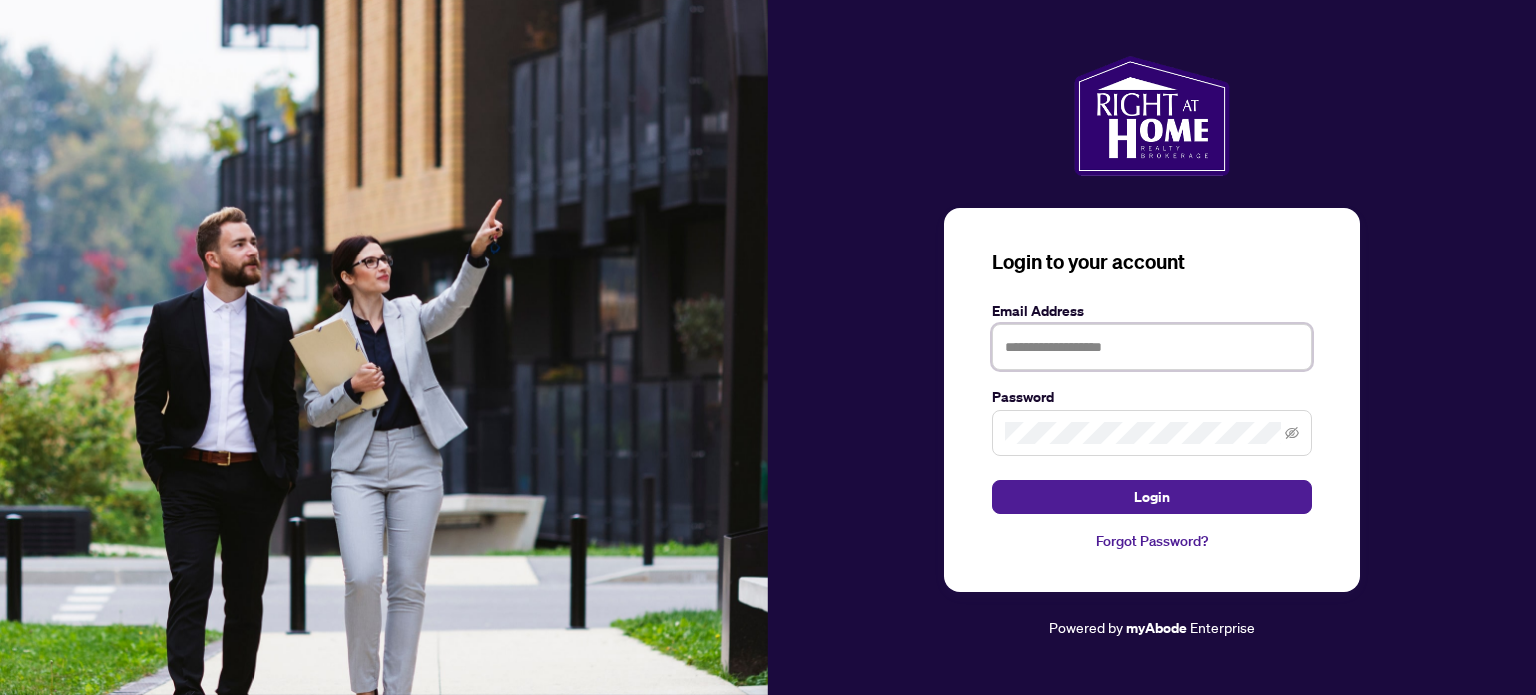 click at bounding box center [1152, 347] 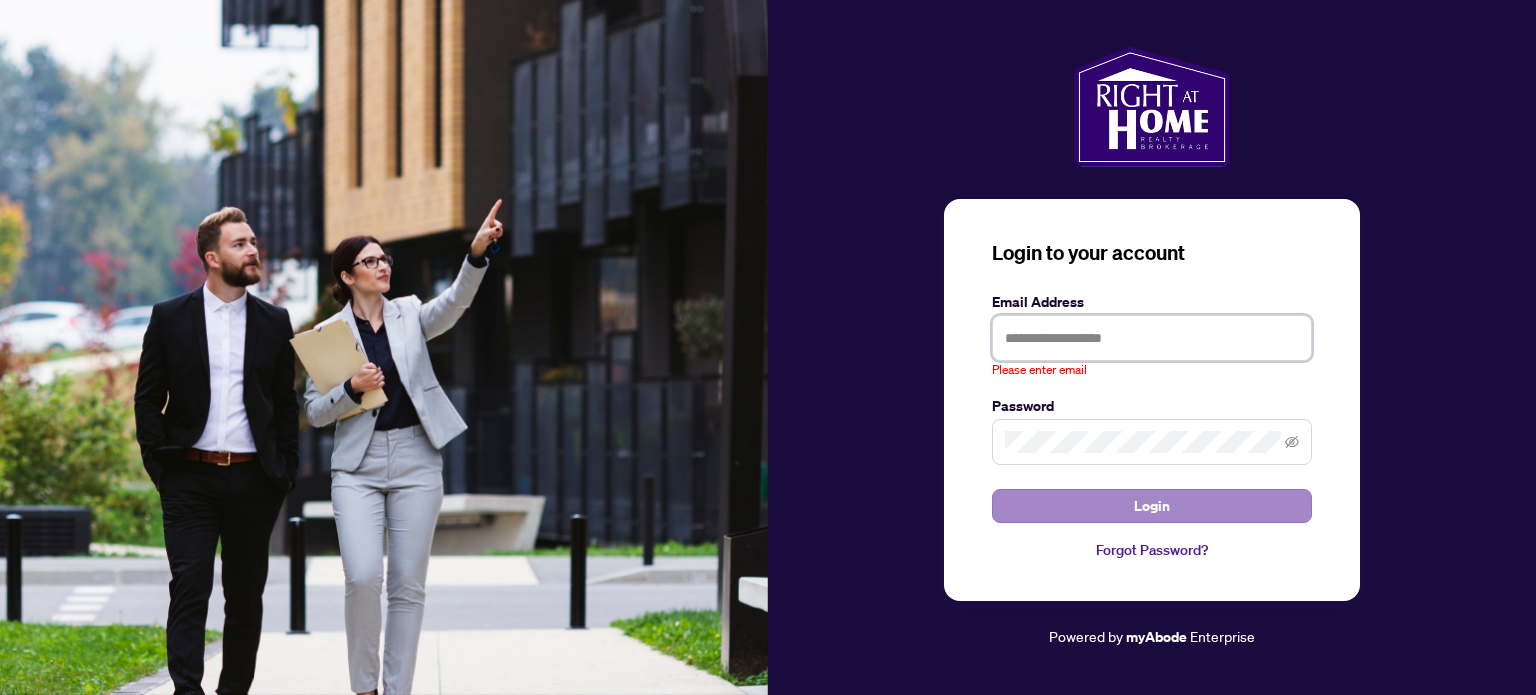 type on "**********" 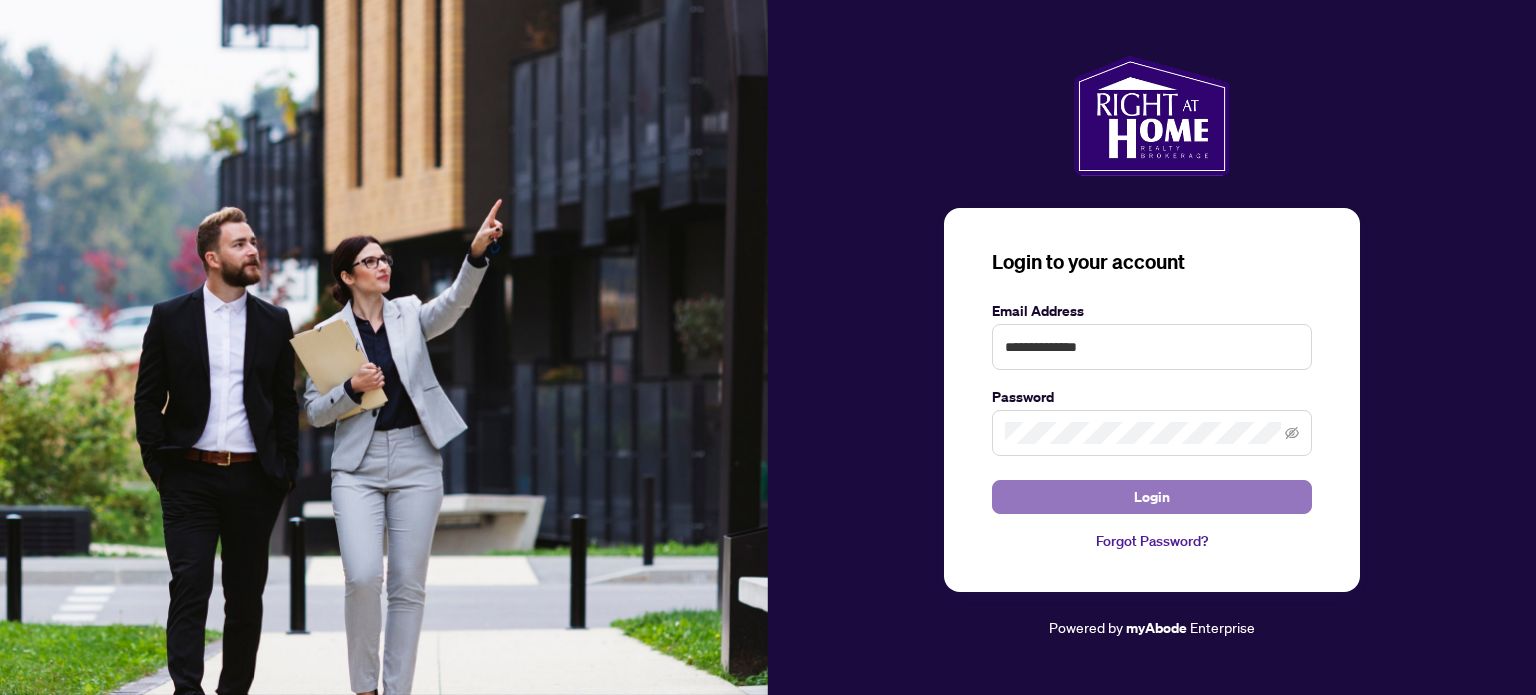 click on "Login" at bounding box center (1152, 497) 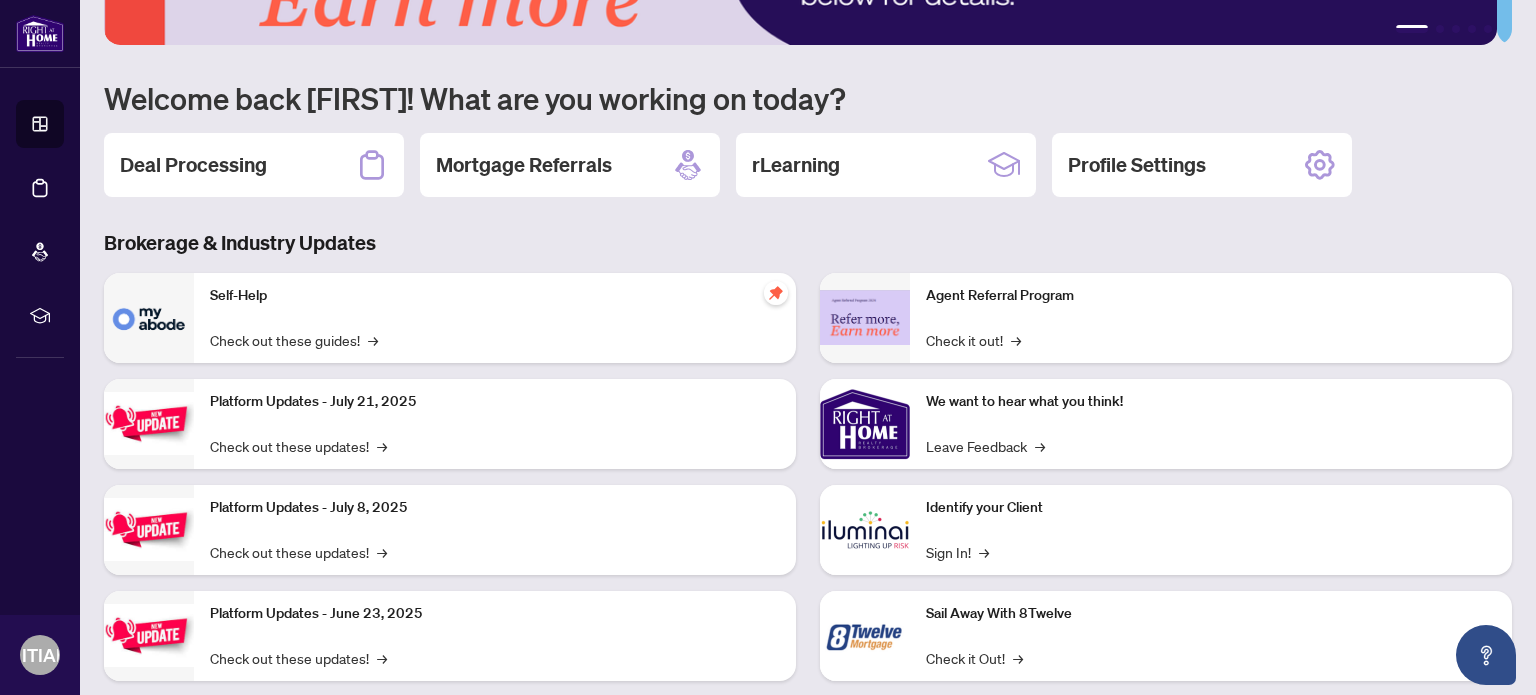 scroll, scrollTop: 133, scrollLeft: 0, axis: vertical 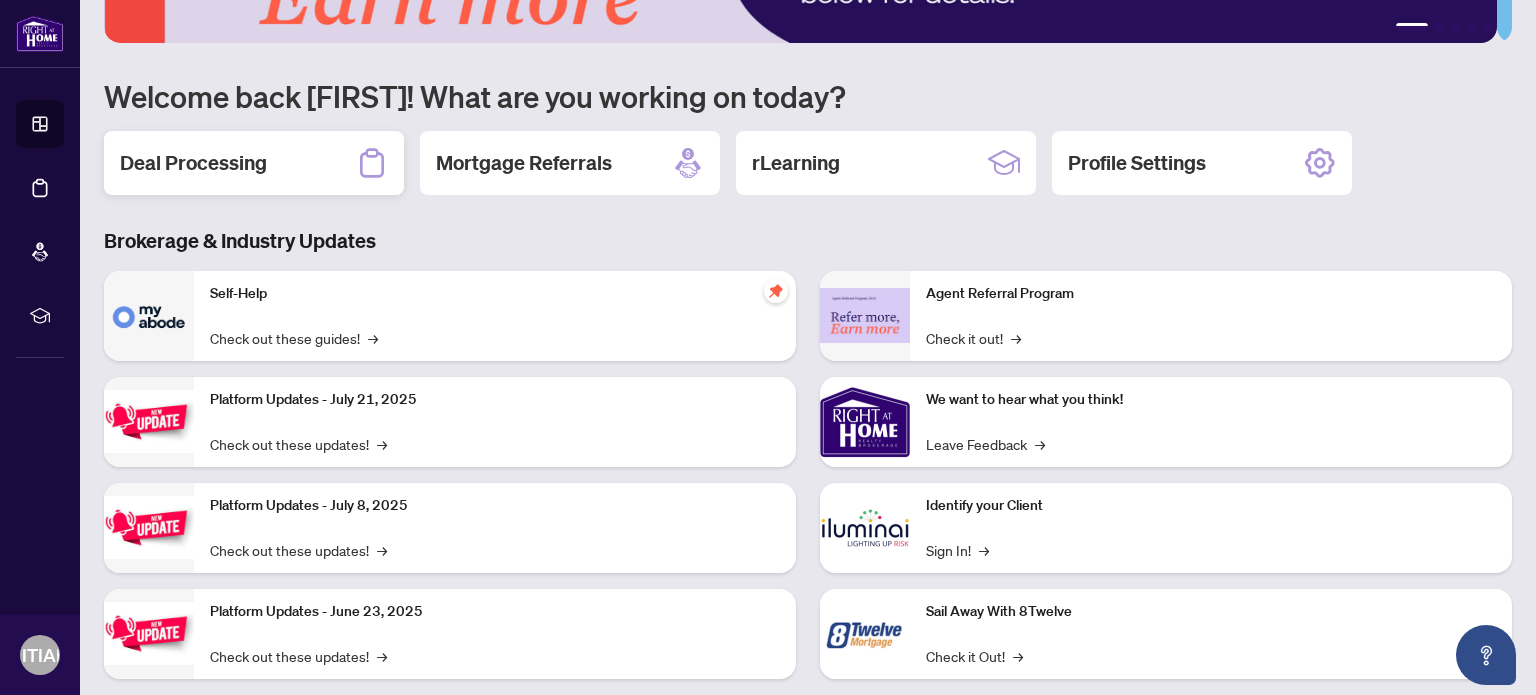 click on "Deal Processing" at bounding box center (193, 163) 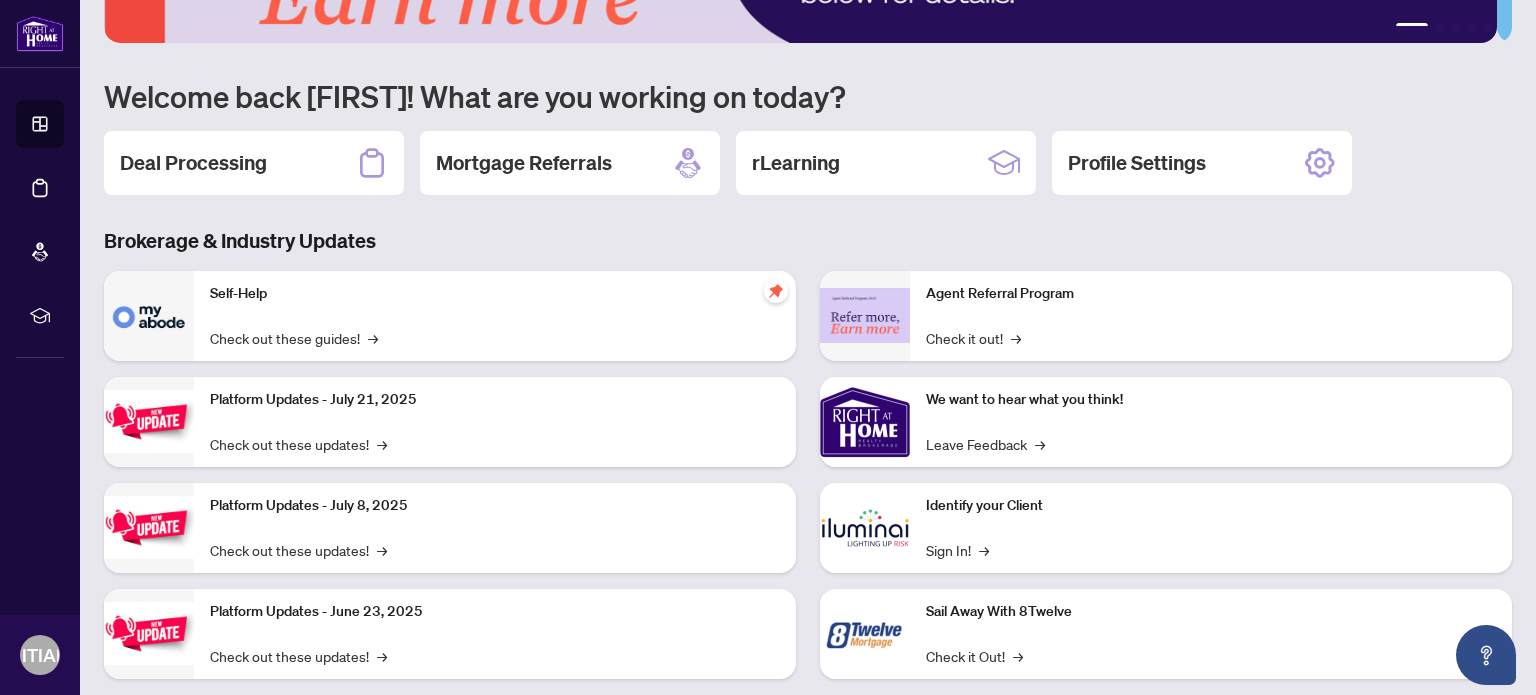 scroll, scrollTop: 0, scrollLeft: 0, axis: both 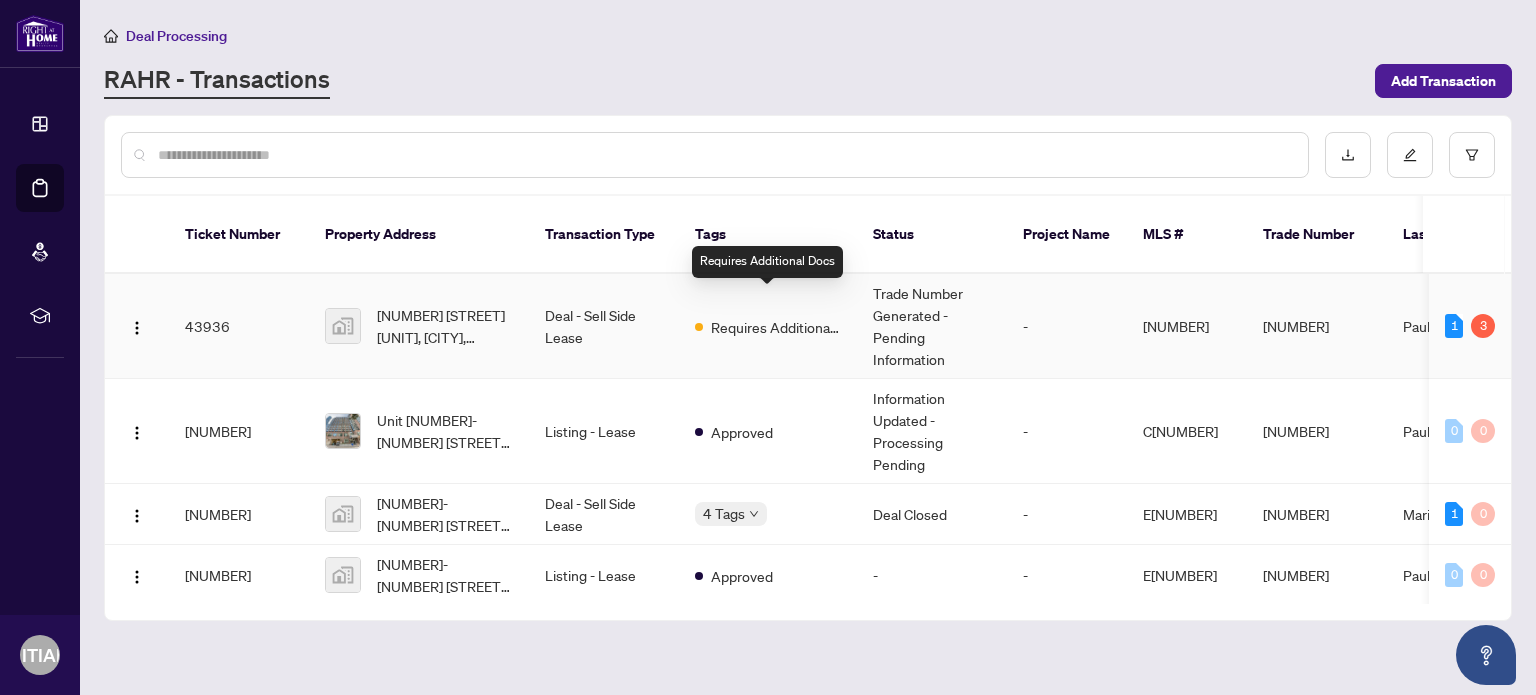 click on "Requires Additional Docs" at bounding box center [776, 327] 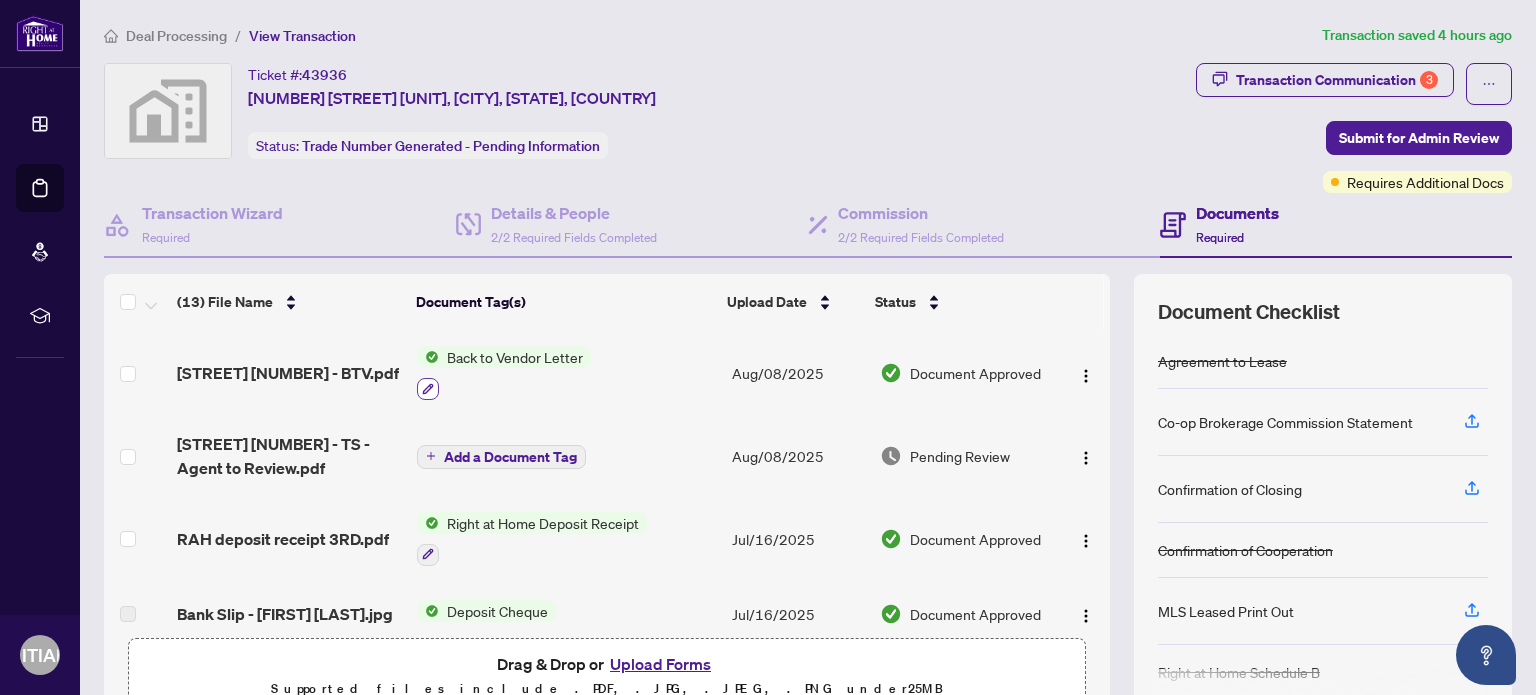 click 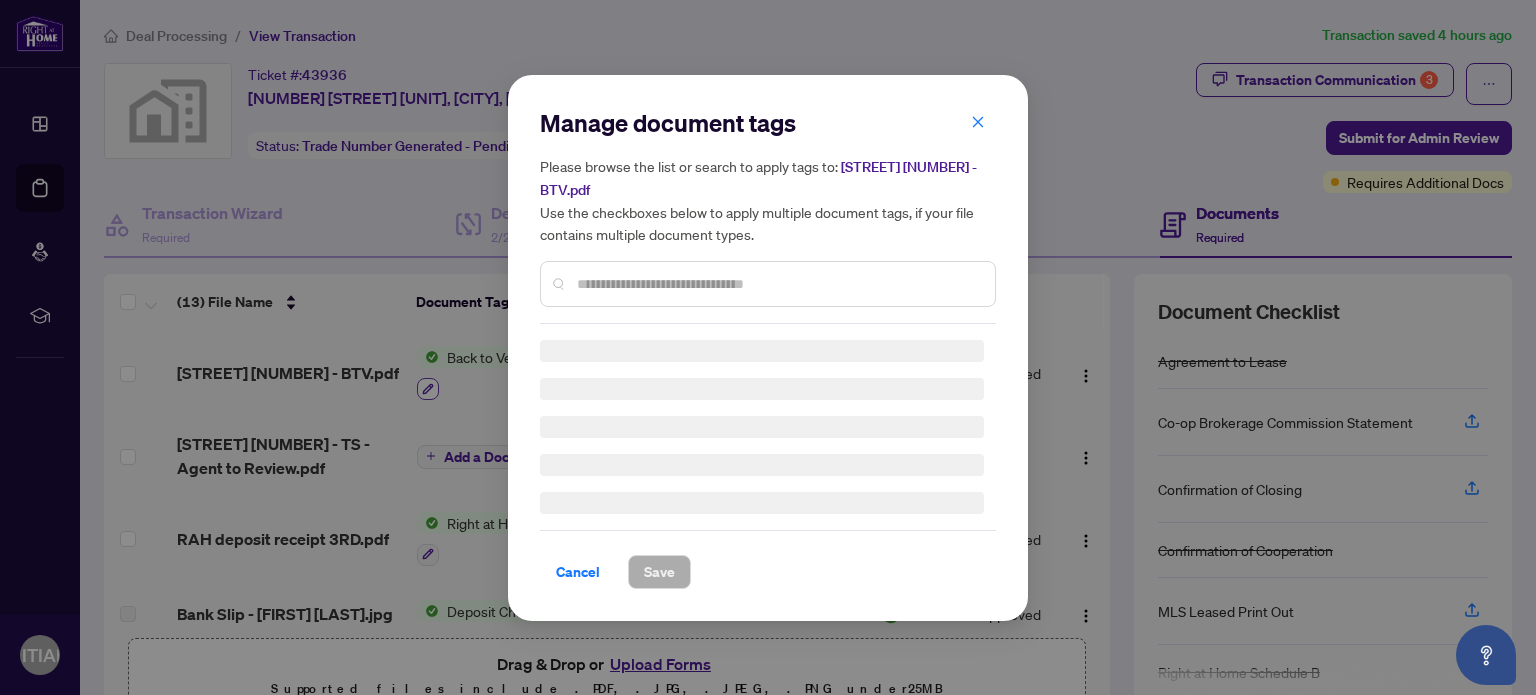 click on "Manage document tags Please browse the list or search to apply tags to:   7 Carlton 1111 - BTV.pdf   Use the checkboxes below to apply multiple document tags, if your file contains multiple document types.   Cancel Save Cancel OK" at bounding box center (768, 347) 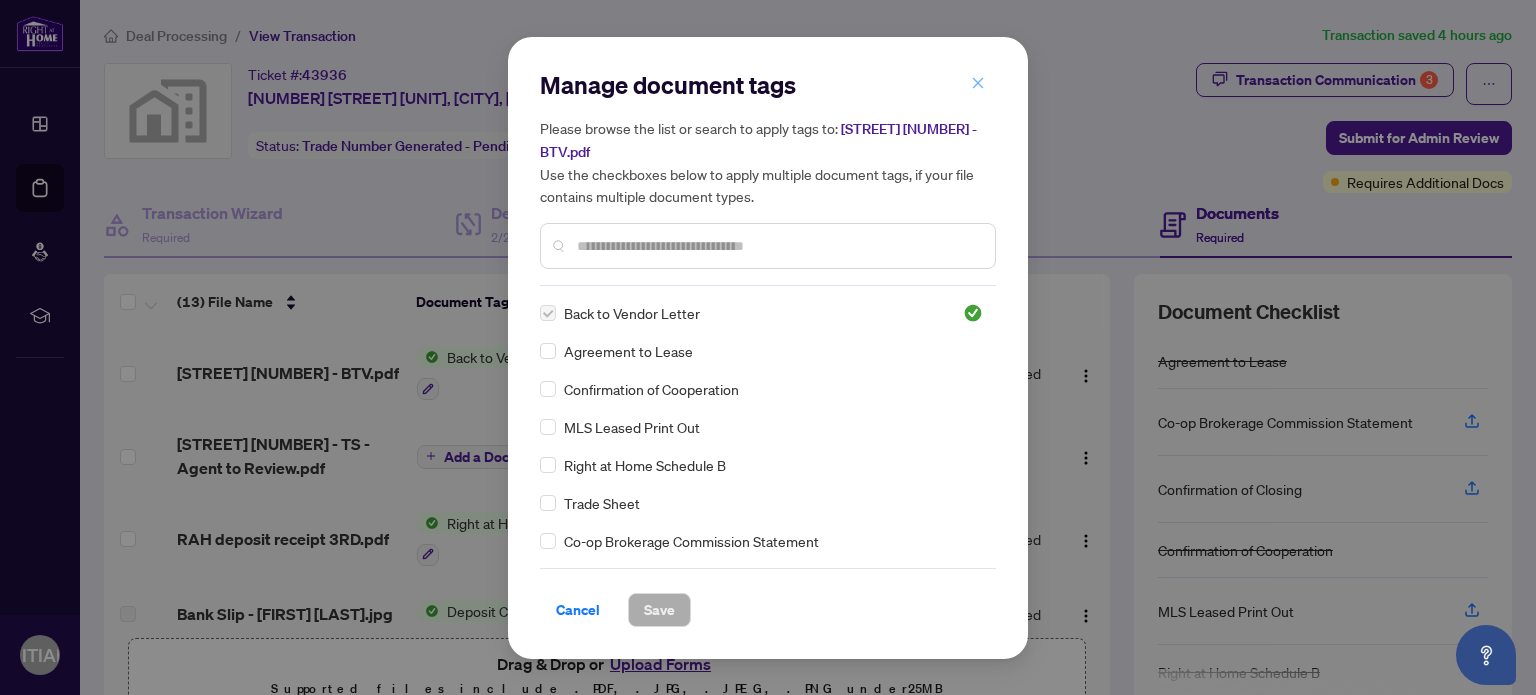 click 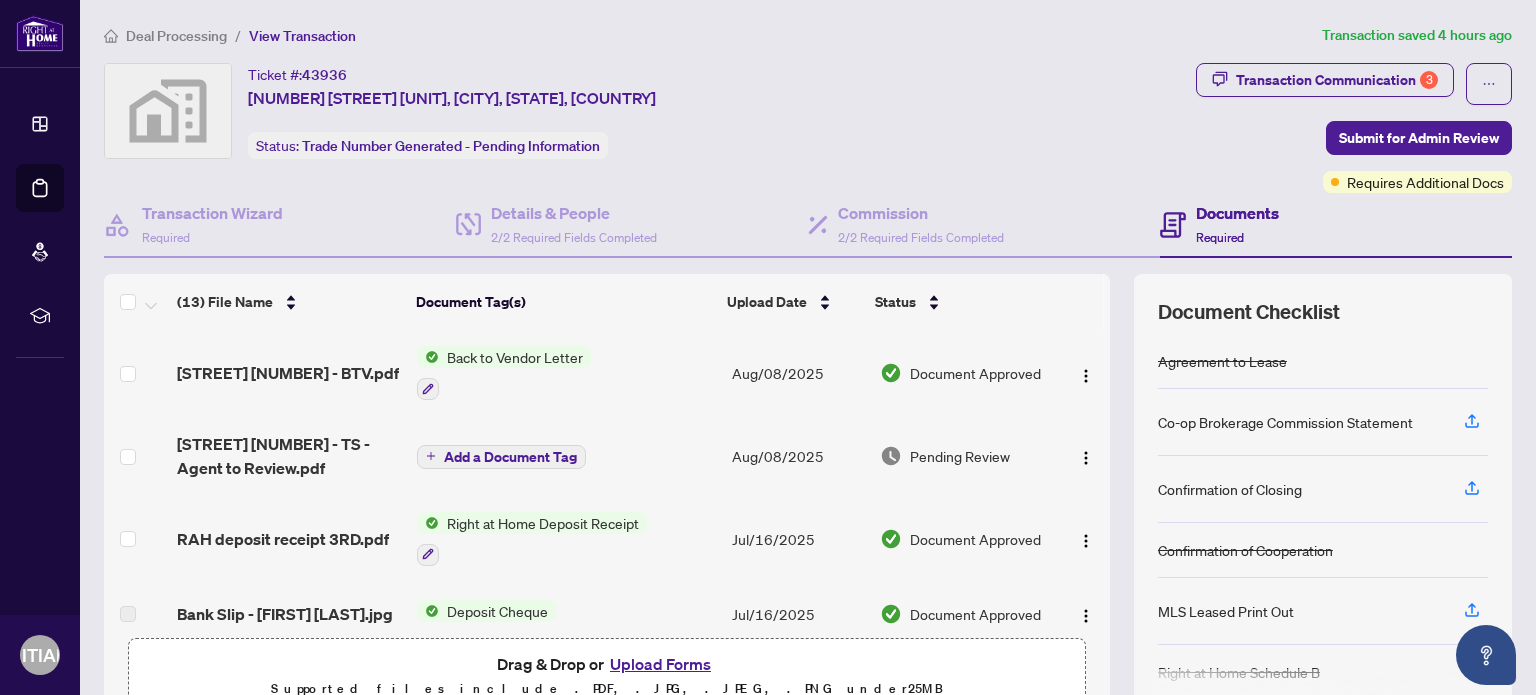 click on "Add a Document Tag" at bounding box center (510, 457) 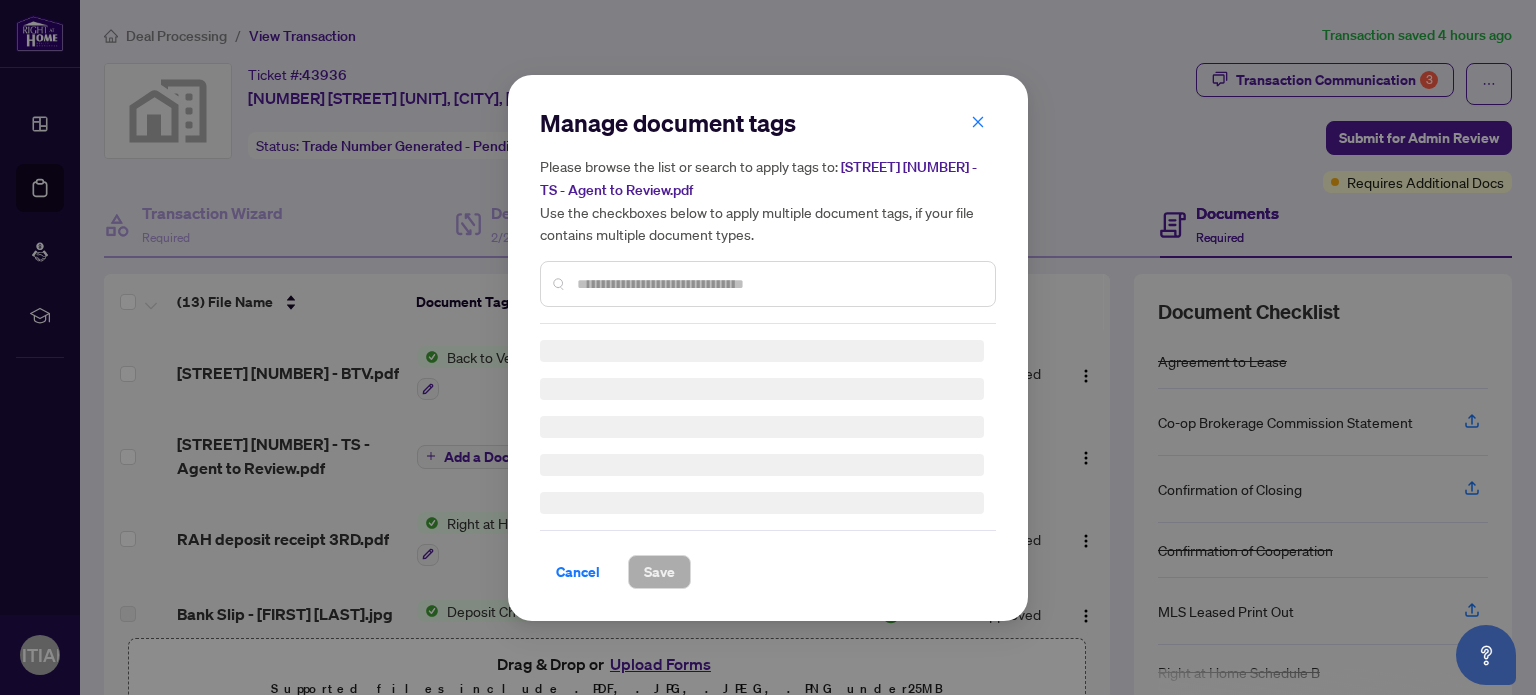 click on "Manage document tags Please browse the list or search to apply tags to:   7 Carlton 1111 - TS - Agent to Review.pdf   Use the checkboxes below to apply multiple document tags, if your file contains multiple document types.   Cancel Save Cancel OK" at bounding box center (768, 347) 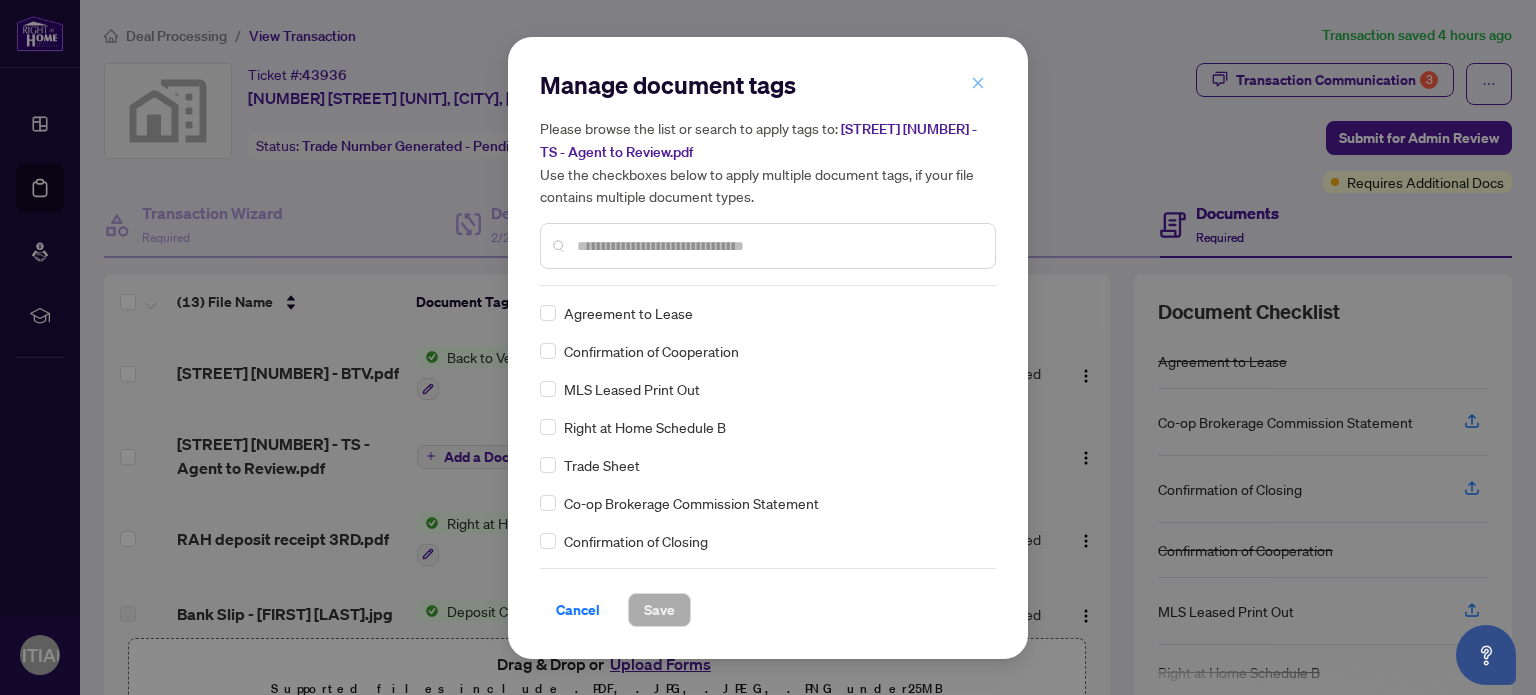 click 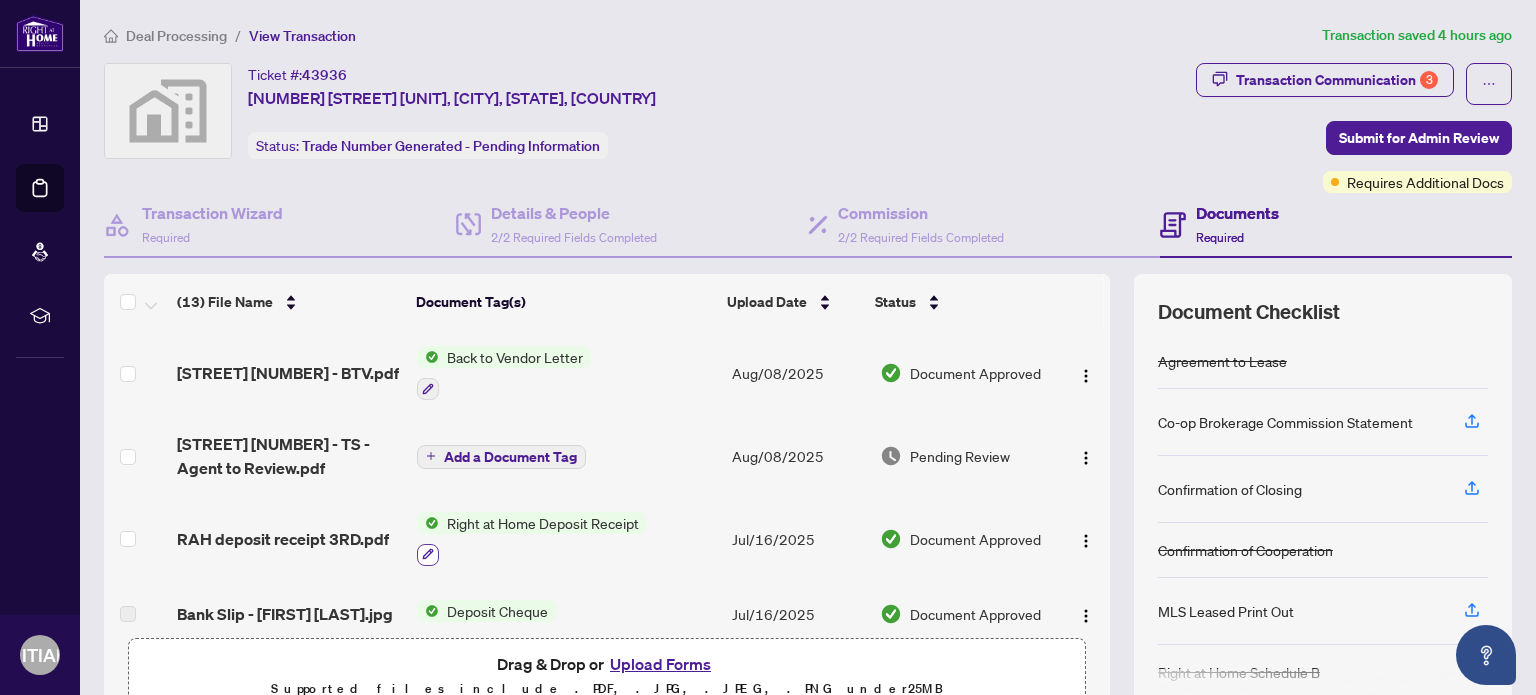 click 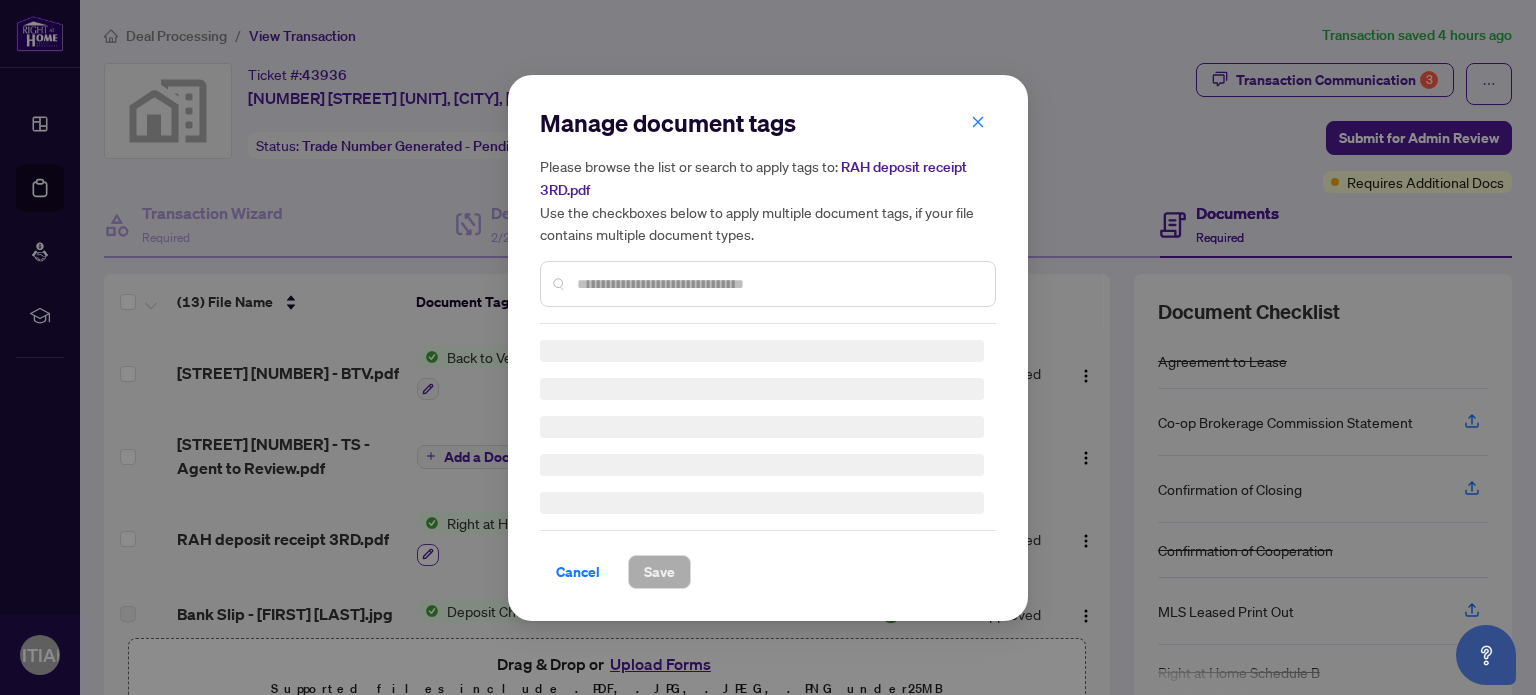 click on "Manage document tags Please browse the list or search to apply tags to:   RAH deposit receipt 3RD.pdf   Use the checkboxes below to apply multiple document tags, if your file contains multiple document types.   Cancel Save Cancel OK" at bounding box center (768, 347) 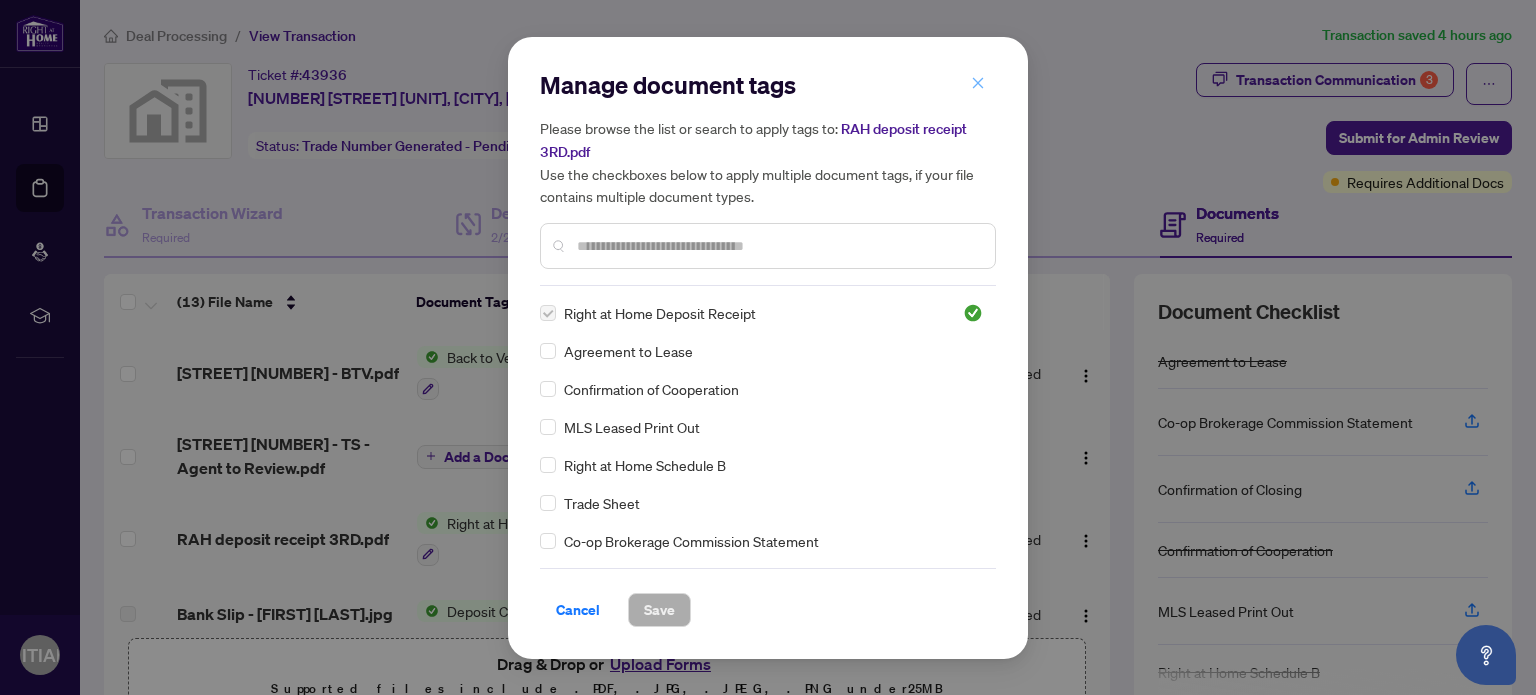 click 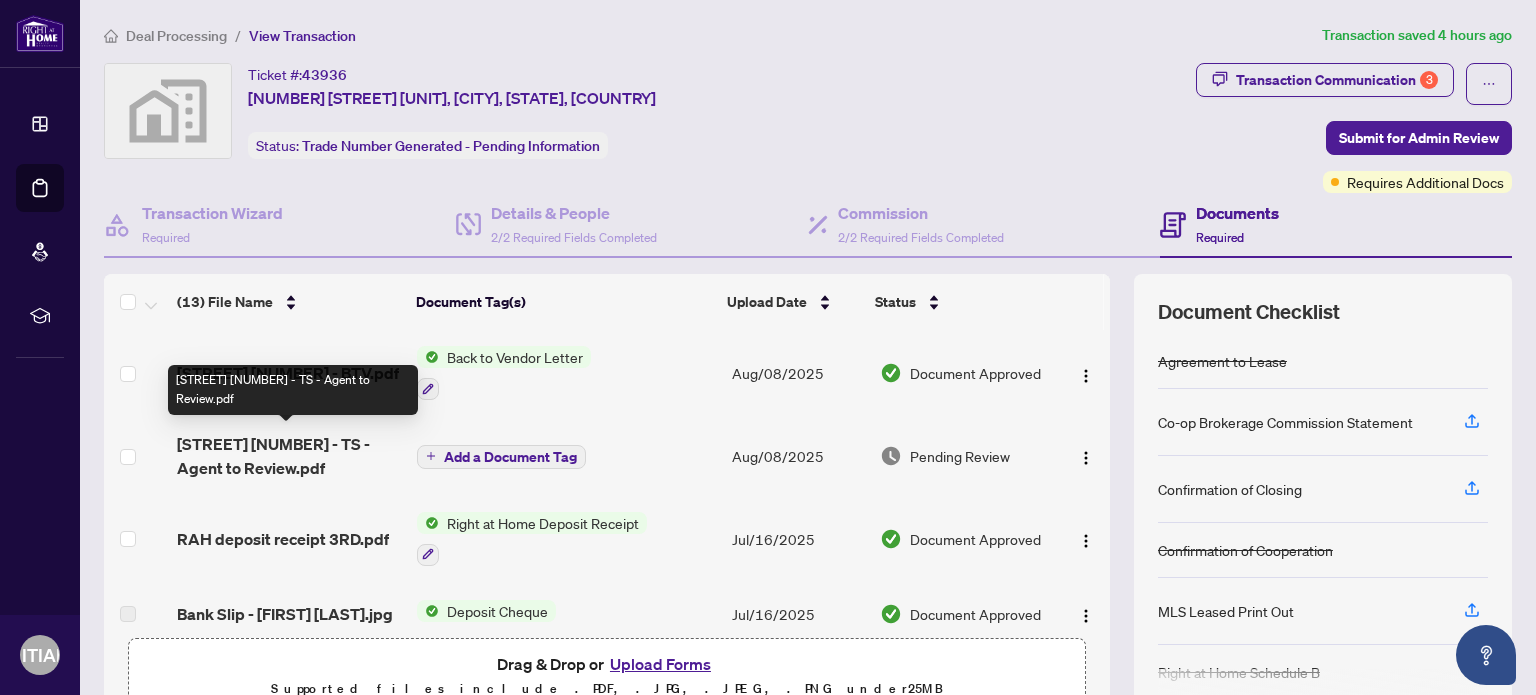 click on "7 Carlton 1111 - TS - Agent to Review.pdf" at bounding box center (289, 456) 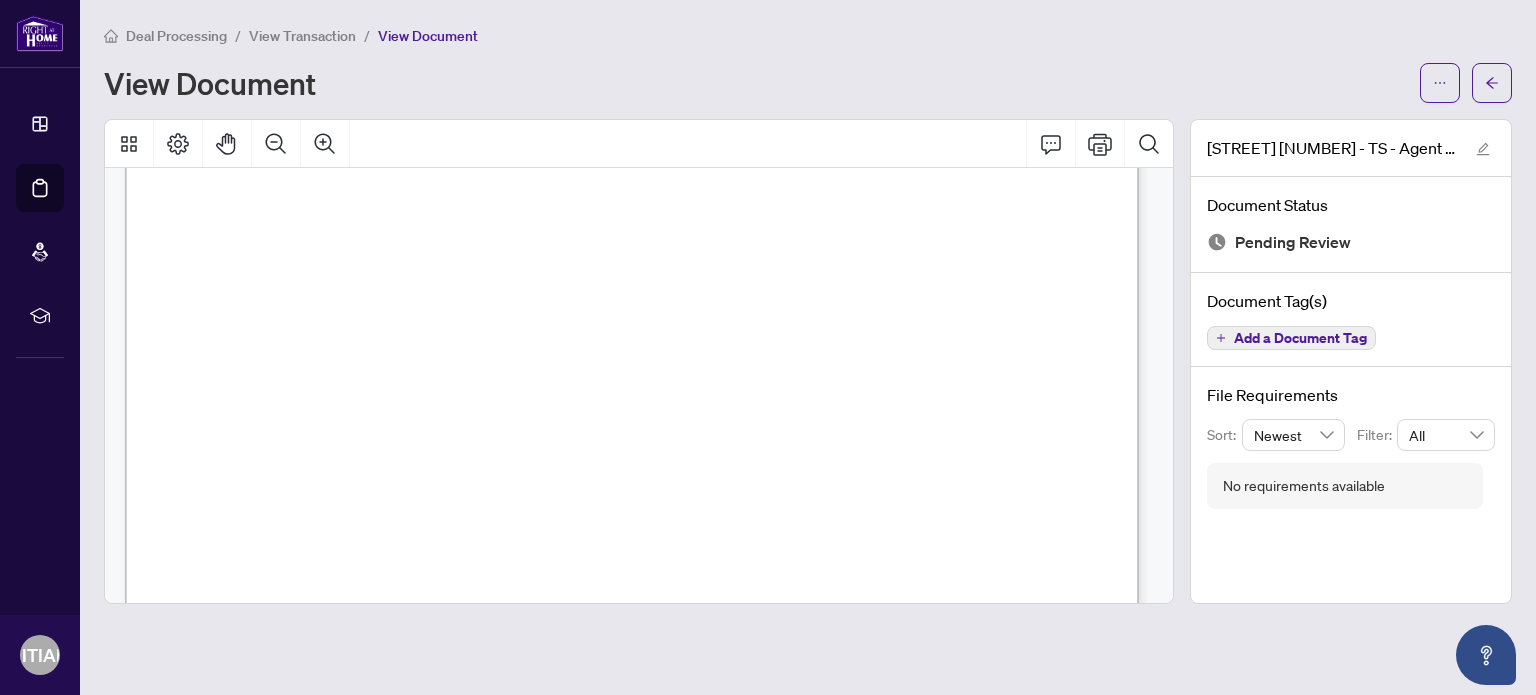 scroll, scrollTop: 916, scrollLeft: 0, axis: vertical 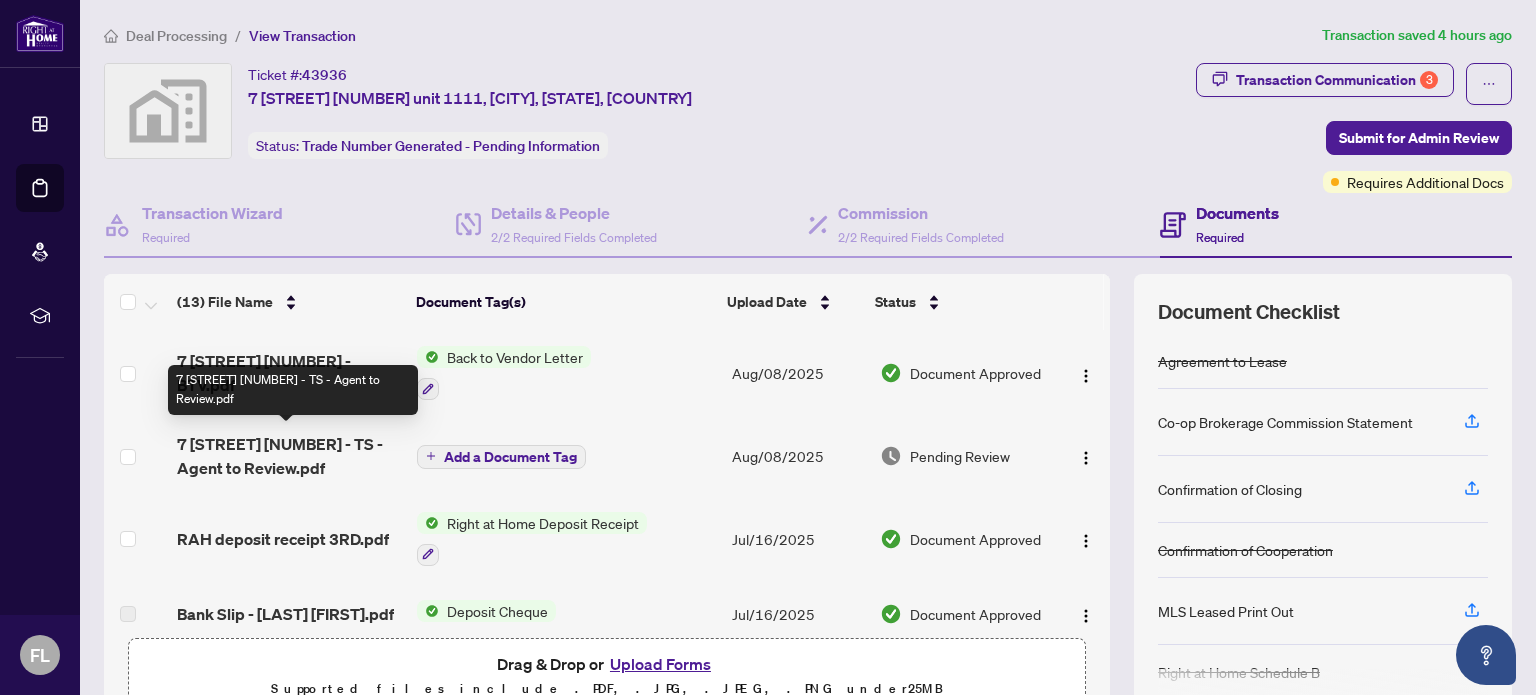 click on "[STREET] [NUMBER] - TS - Agent to Review.pdf" at bounding box center [289, 456] 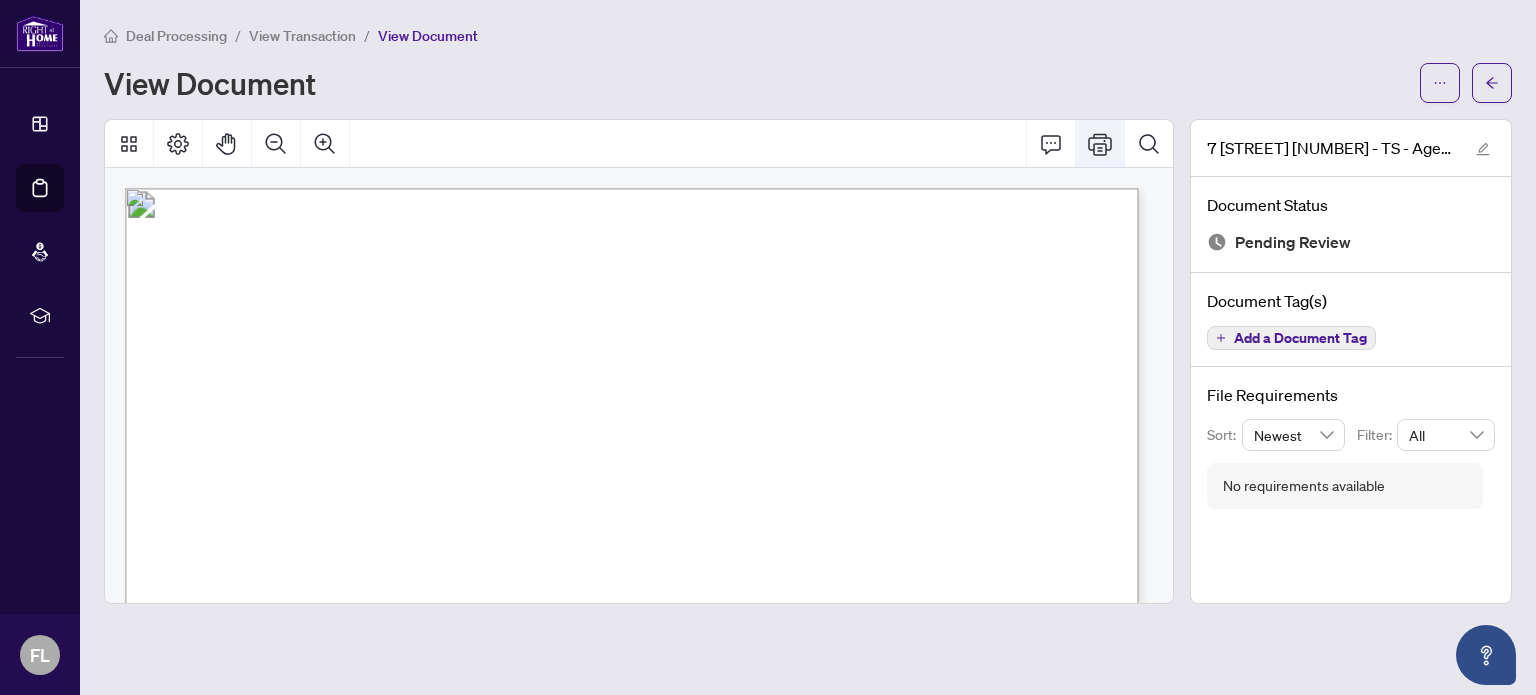 click 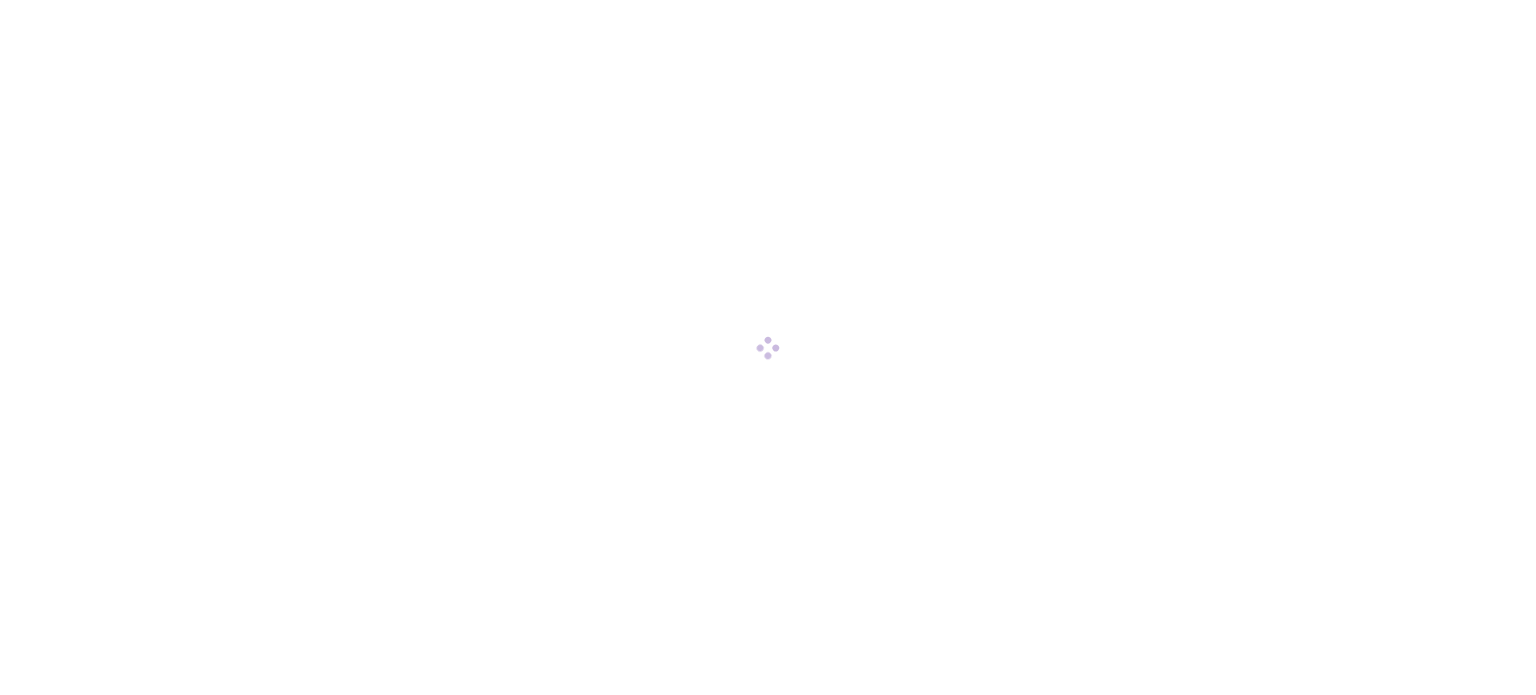 scroll, scrollTop: 0, scrollLeft: 0, axis: both 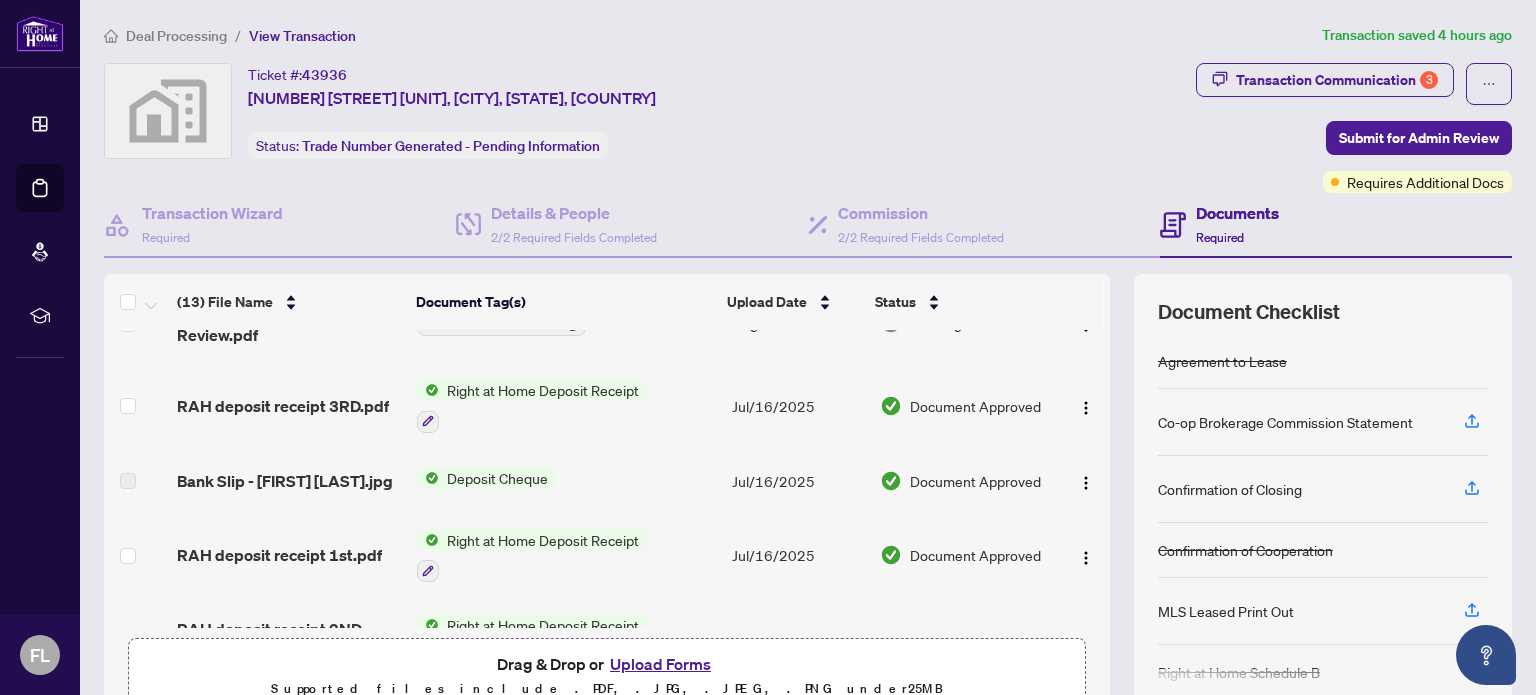 click on "Upload Forms" at bounding box center [660, 664] 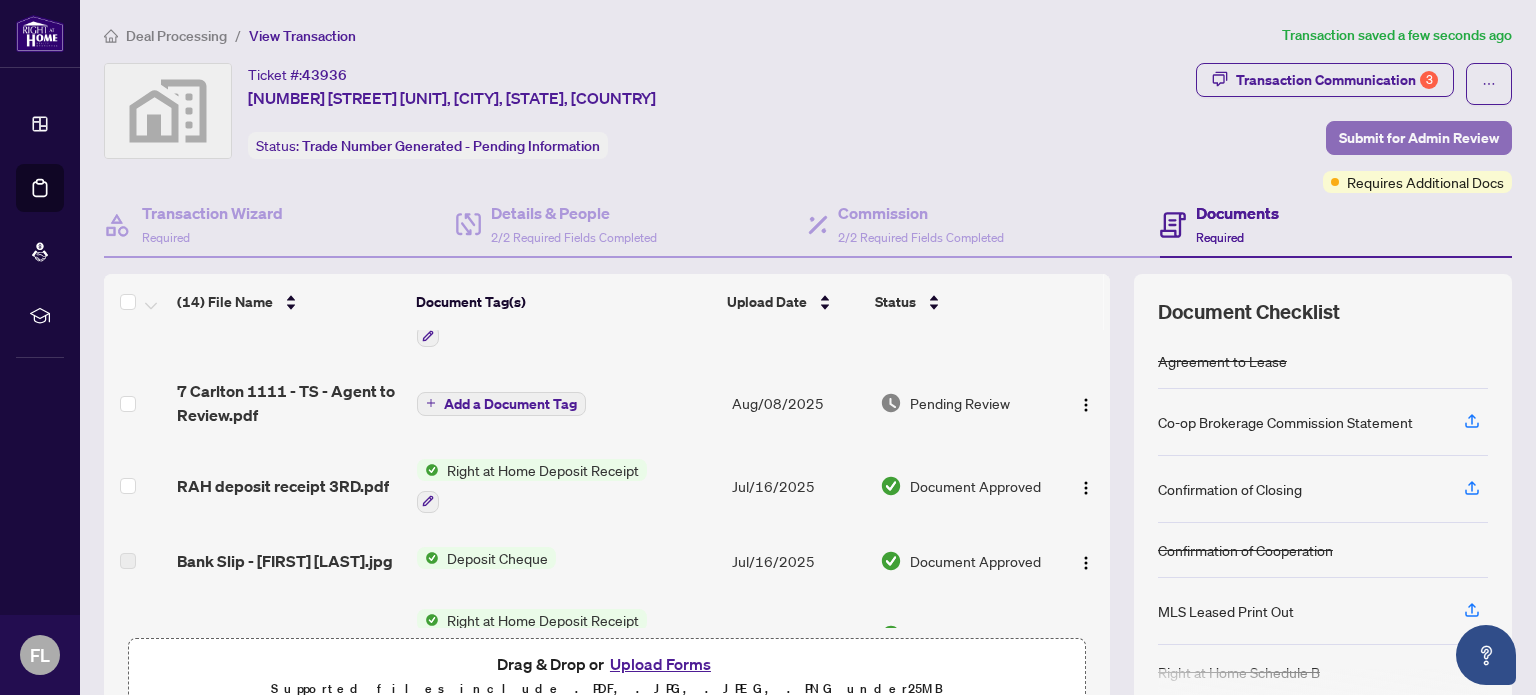 click on "Submit for Admin Review" at bounding box center [1419, 138] 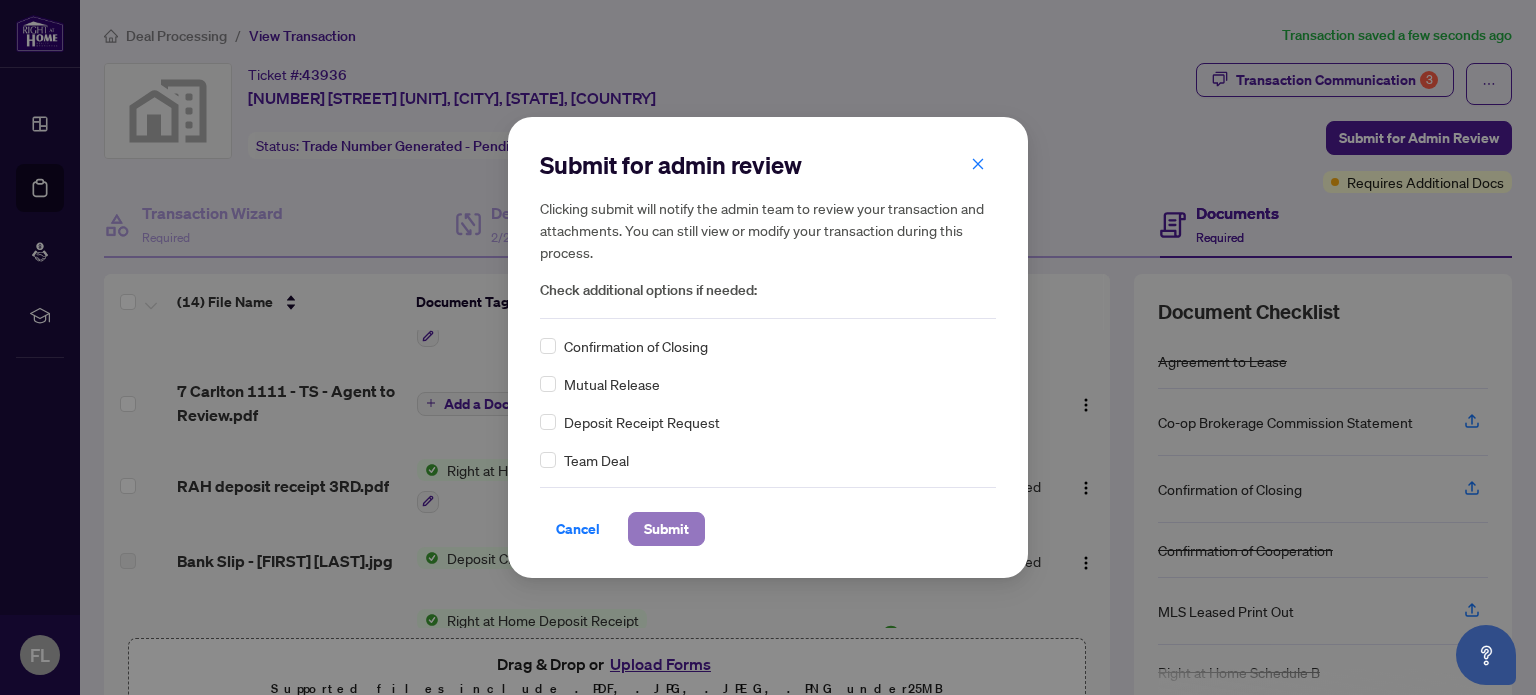 click on "Submit" at bounding box center (666, 529) 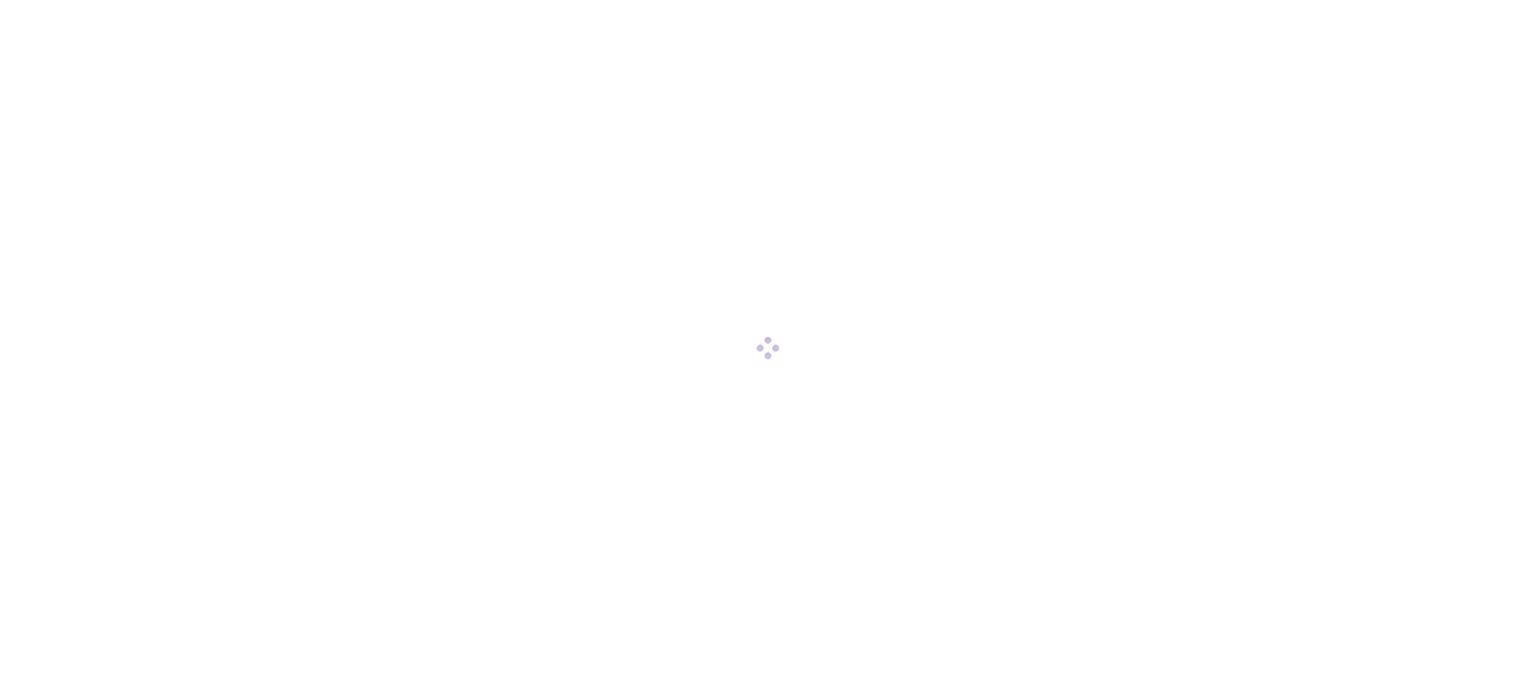 scroll, scrollTop: 0, scrollLeft: 0, axis: both 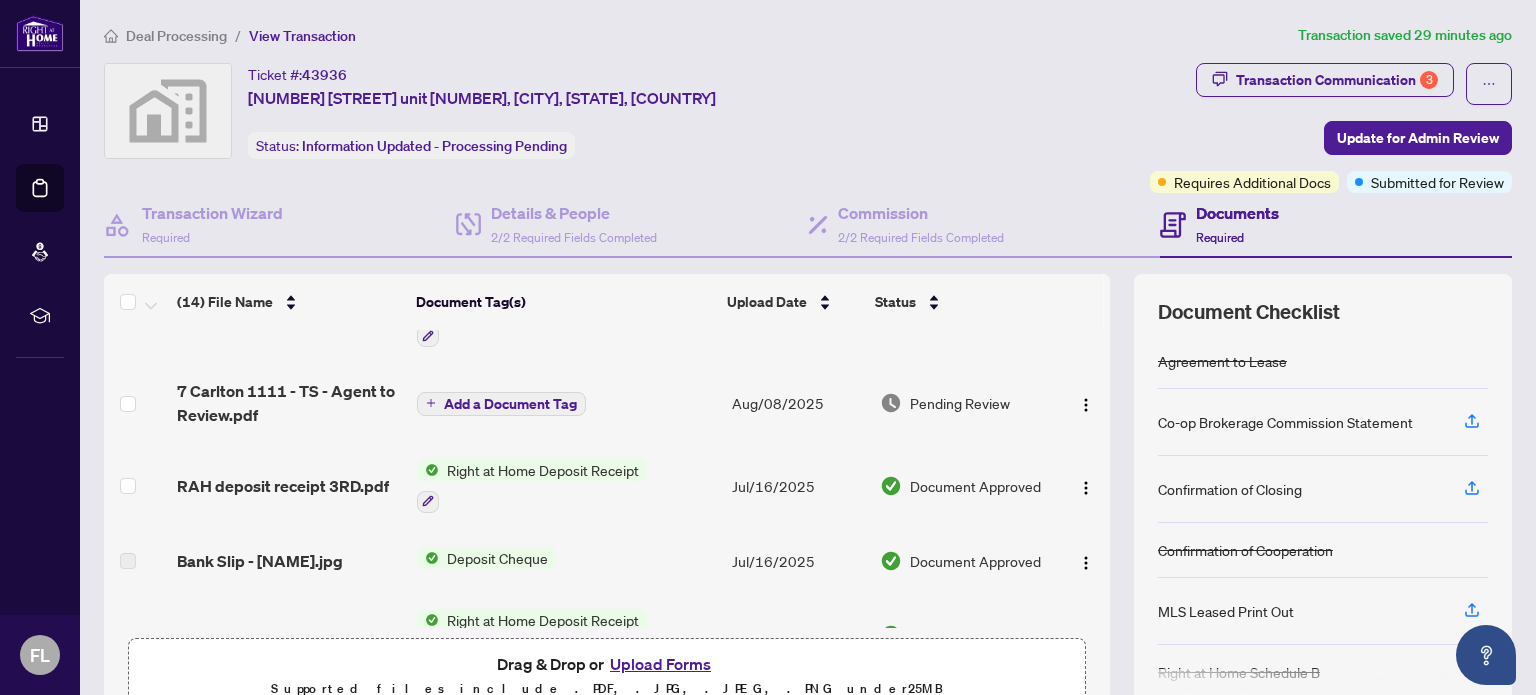 click on "Upload Forms" at bounding box center (660, 664) 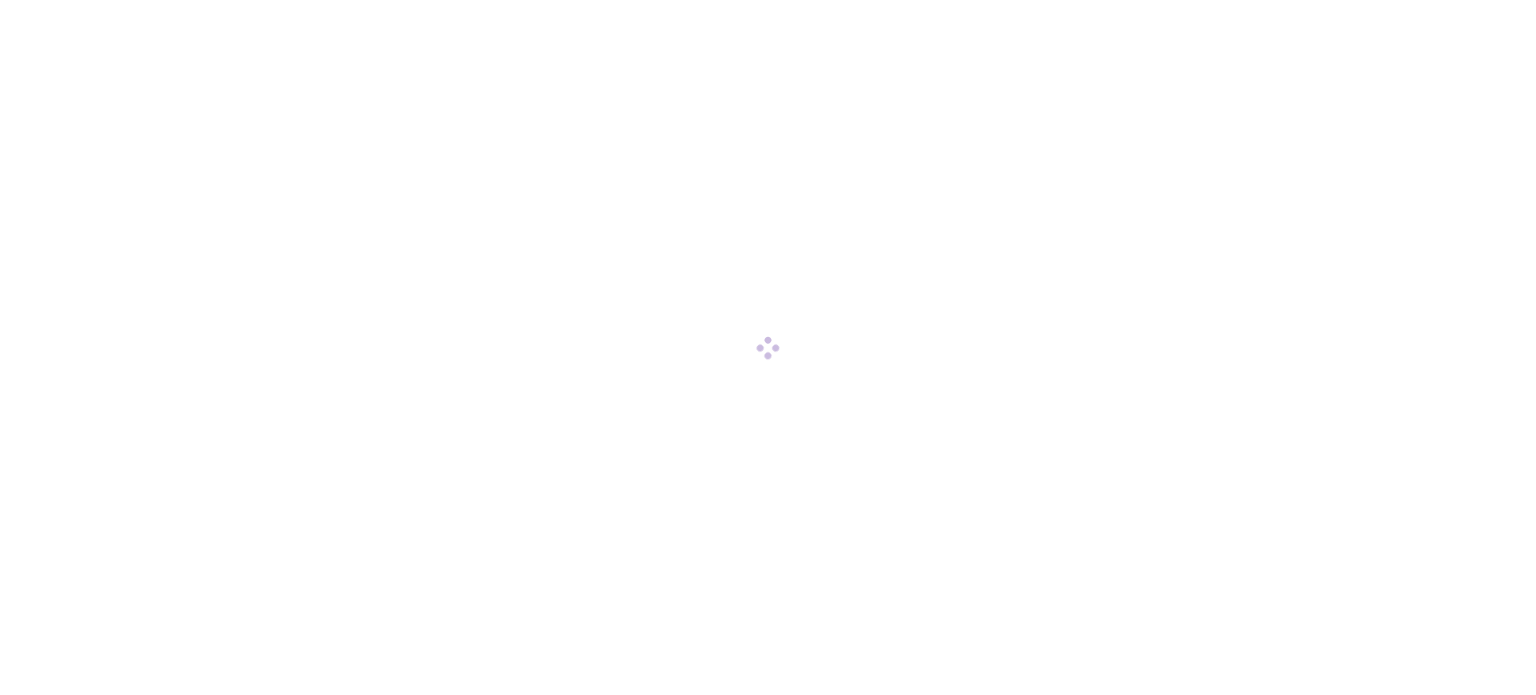 scroll, scrollTop: 0, scrollLeft: 0, axis: both 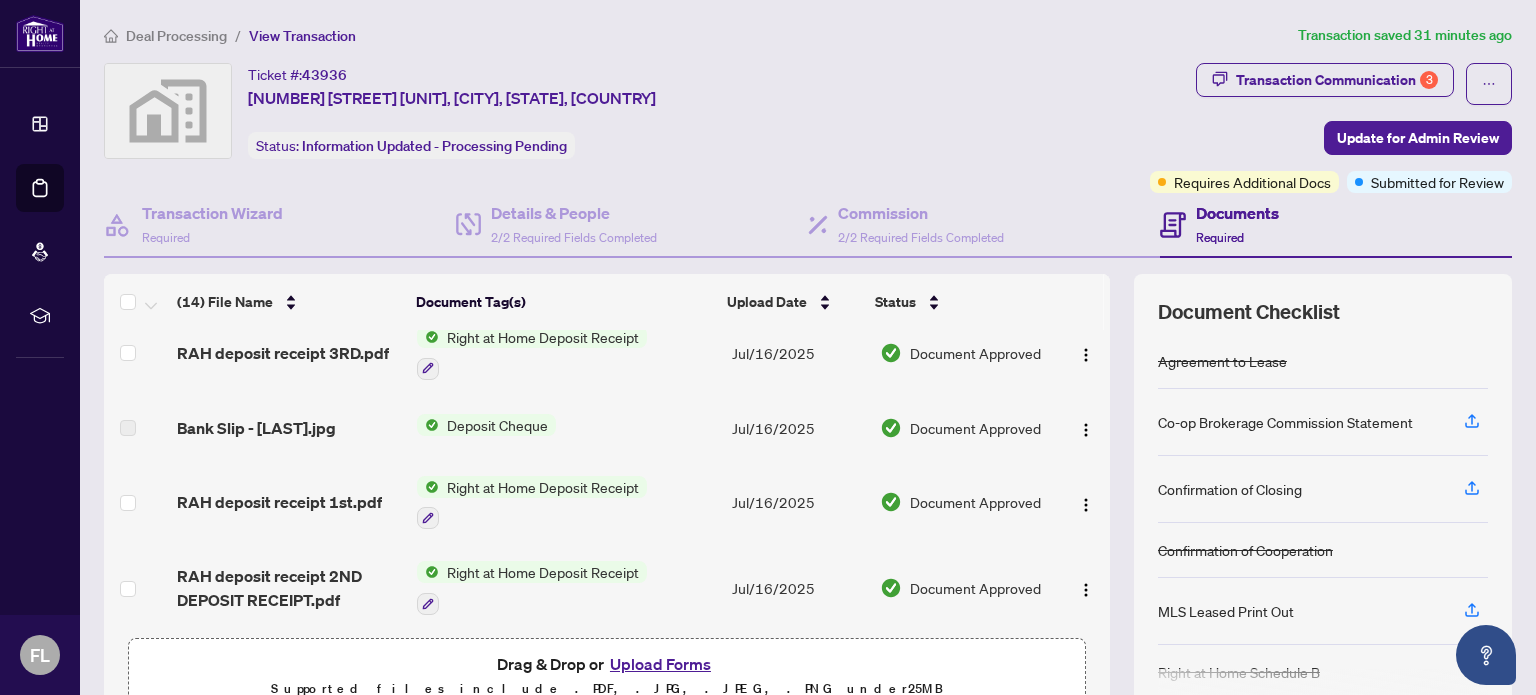 click on "Required" at bounding box center [1220, 237] 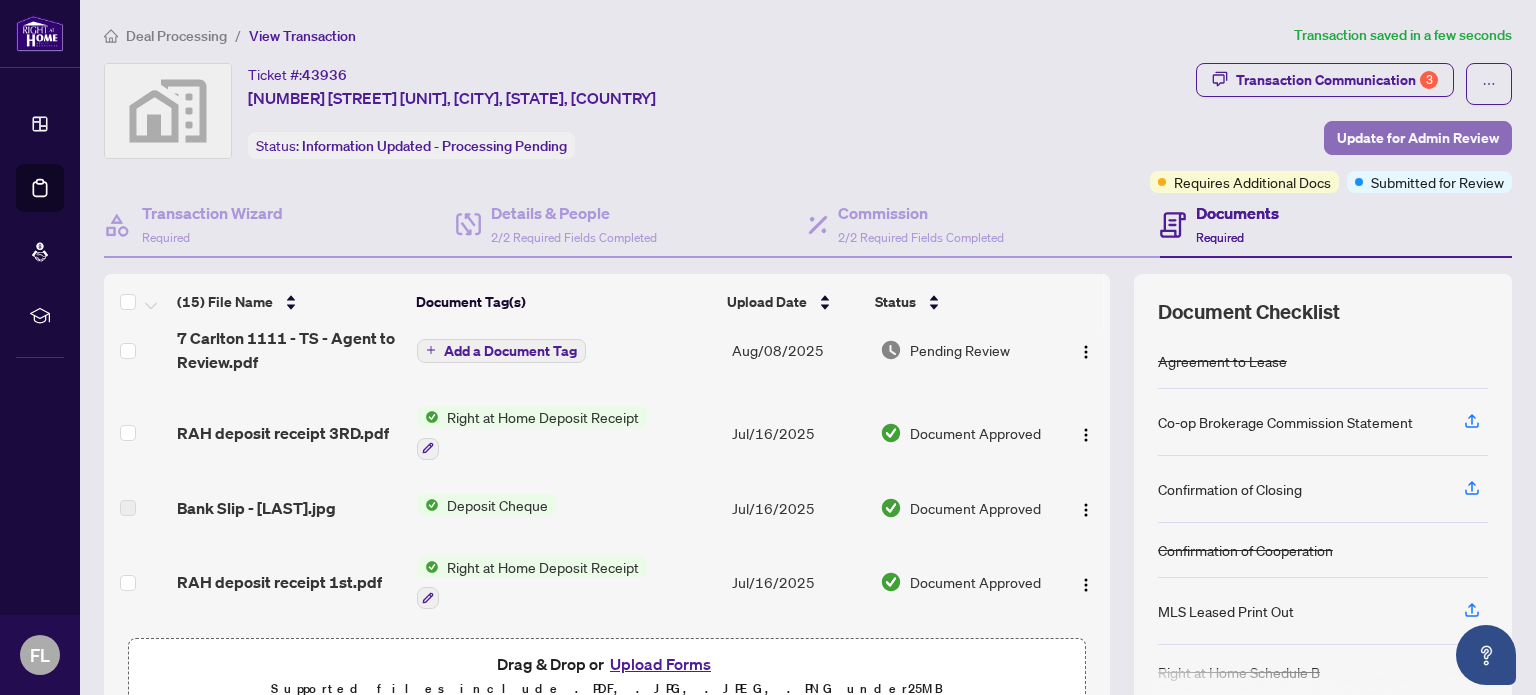click on "Update for Admin Review" at bounding box center (1418, 138) 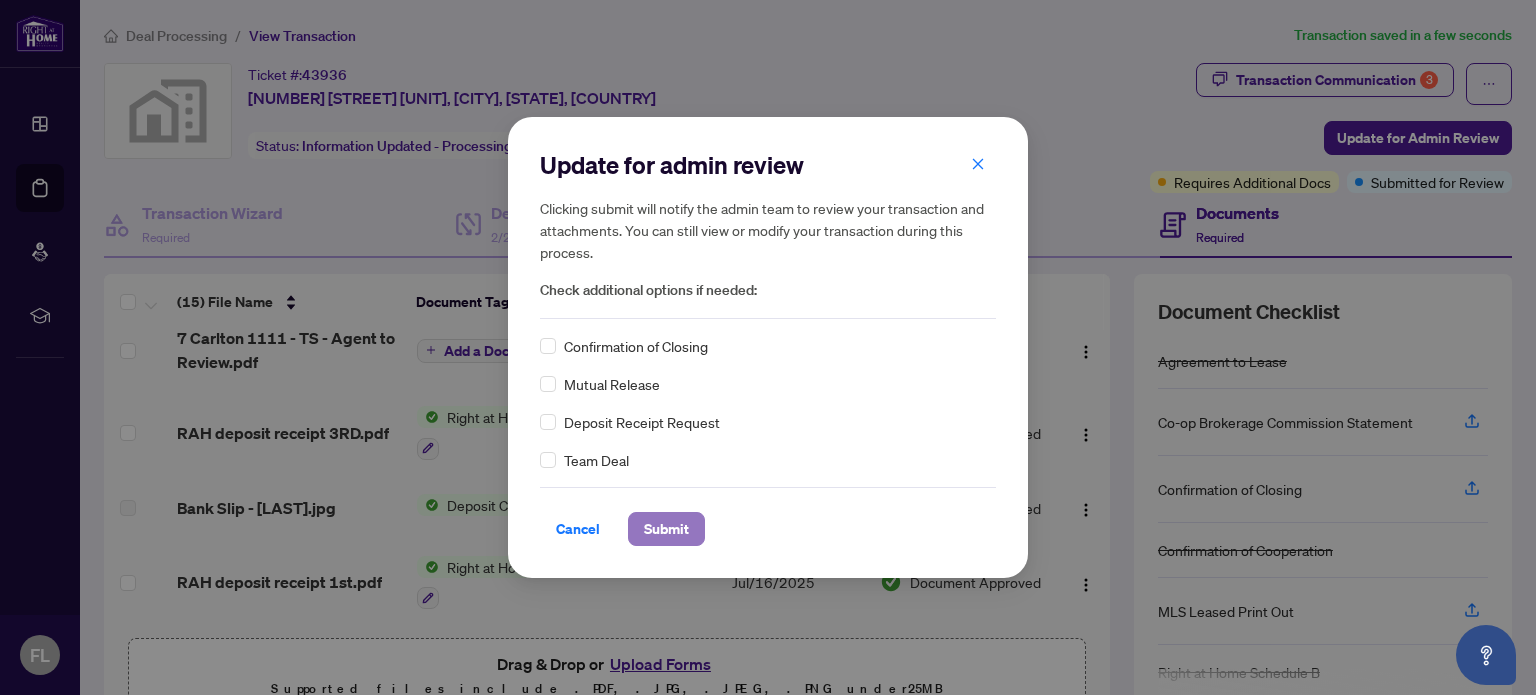 click on "Submit" at bounding box center (666, 529) 